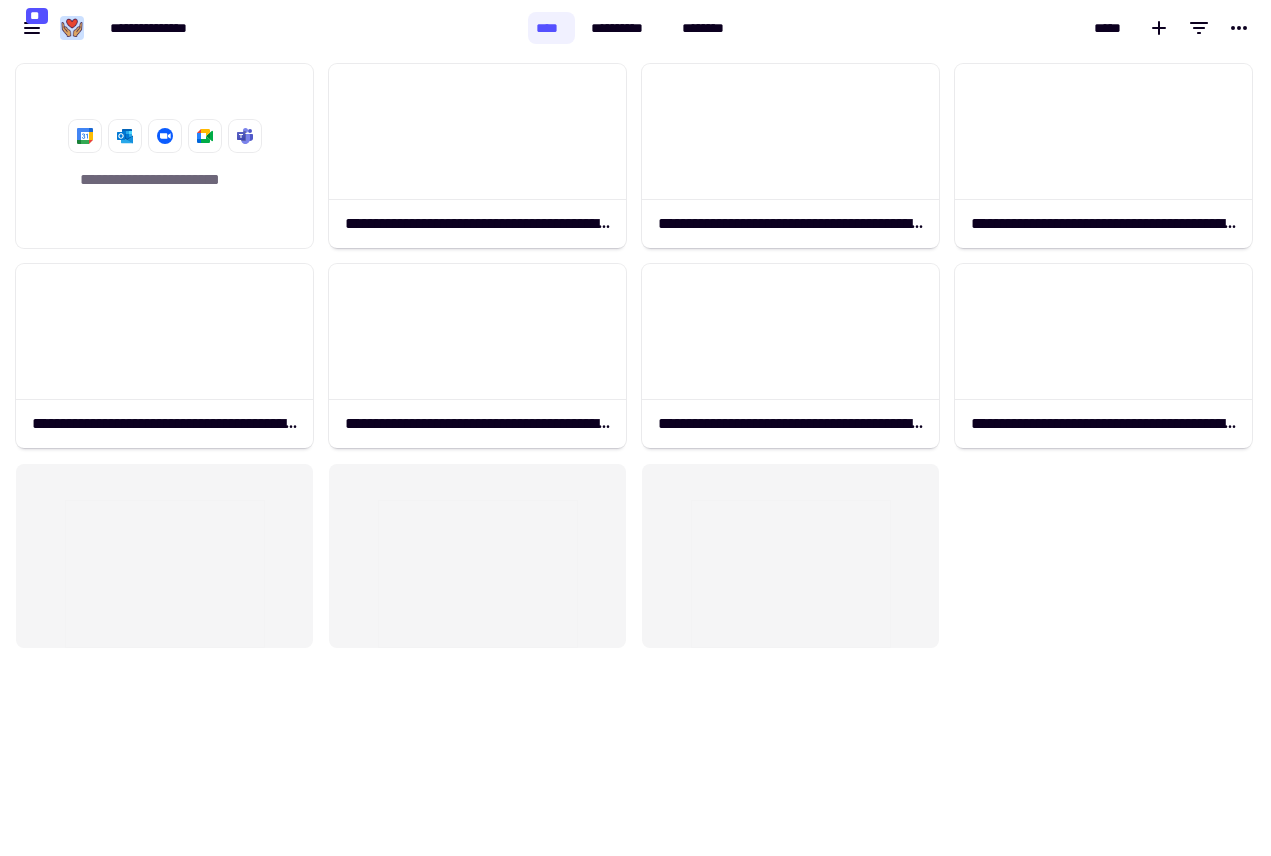 scroll, scrollTop: 0, scrollLeft: 0, axis: both 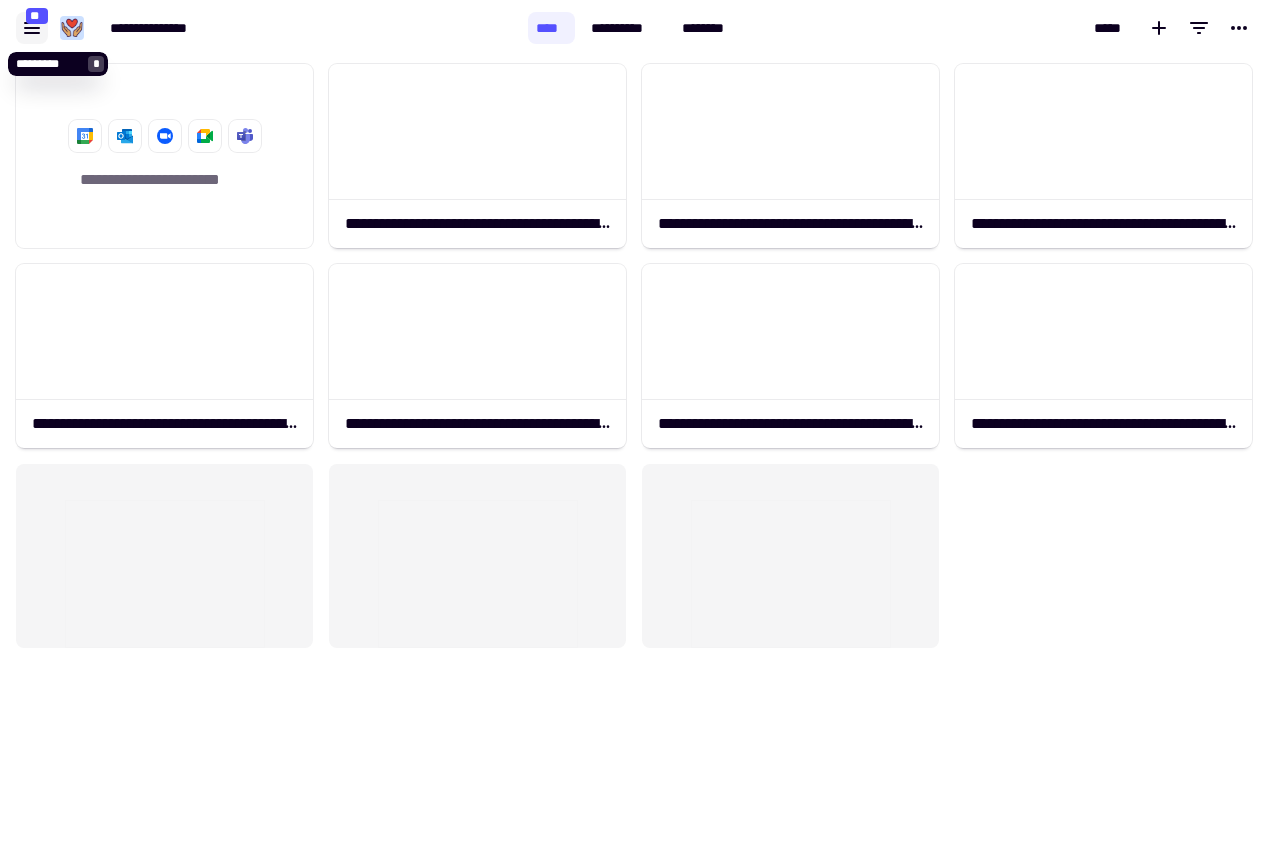 click 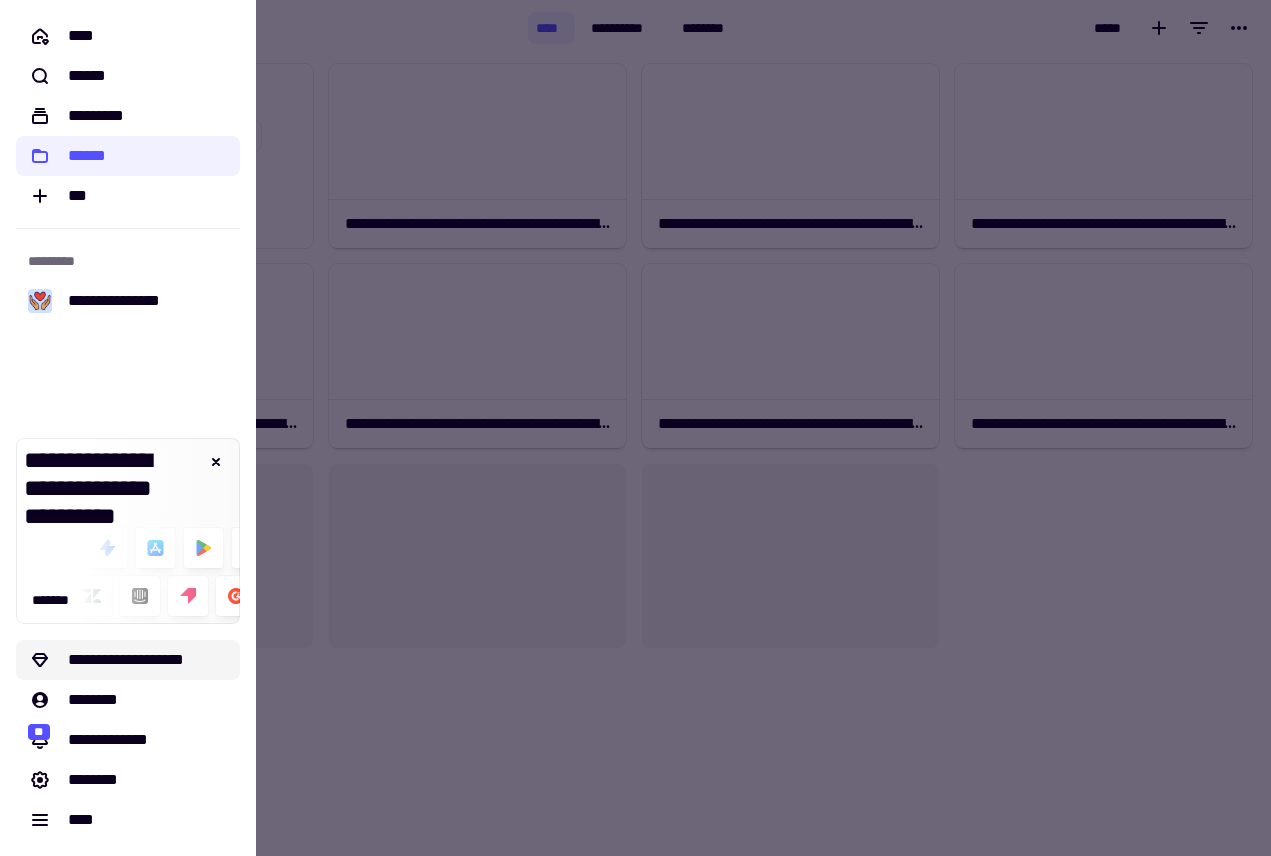 click on "**********" 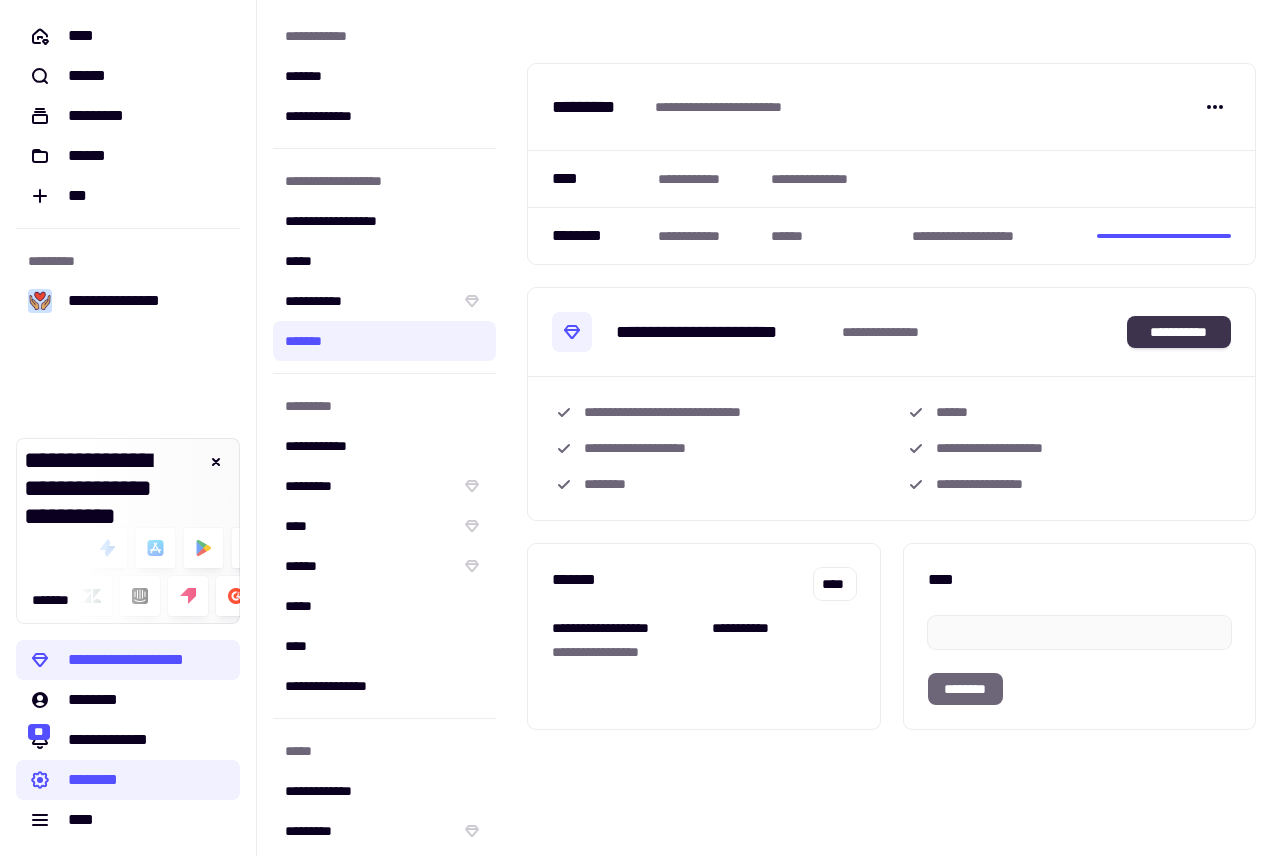 click on "**********" 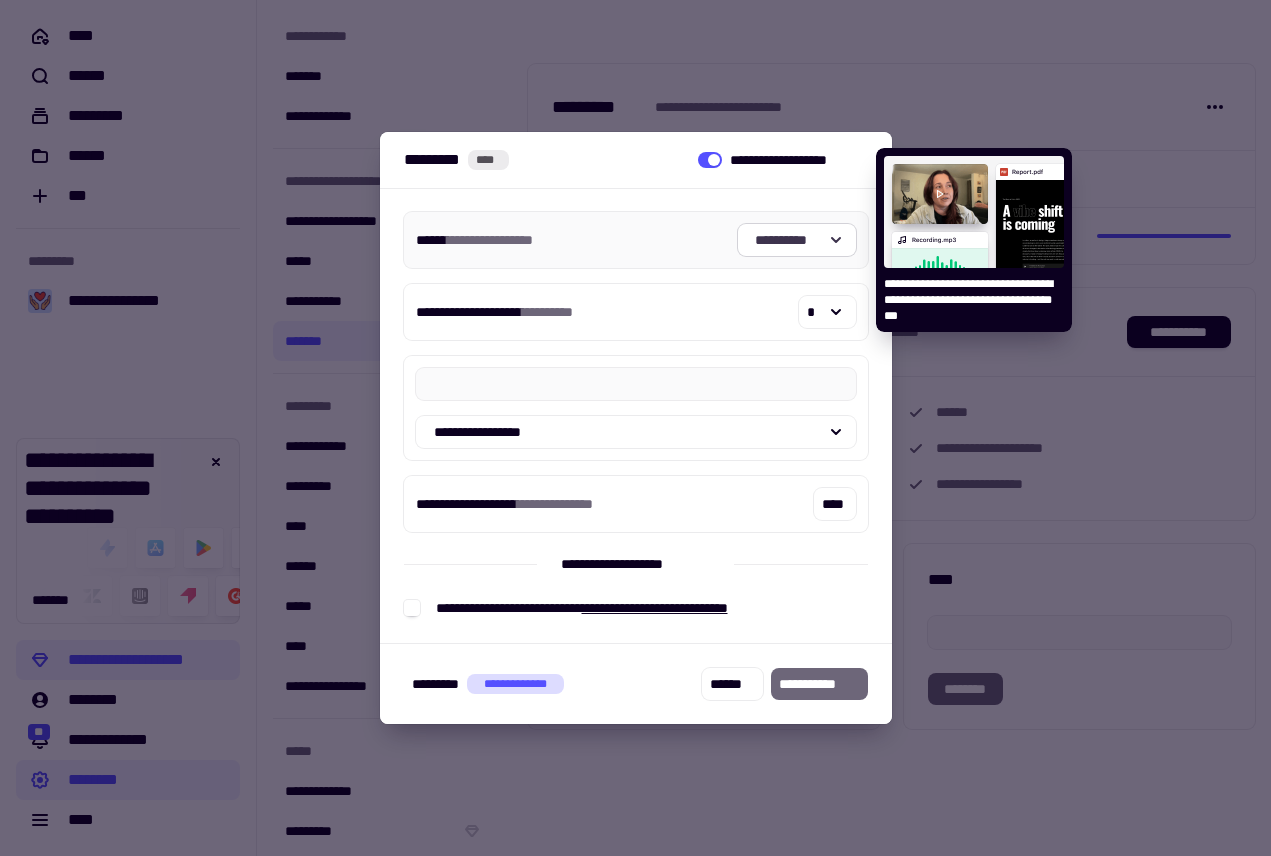 click 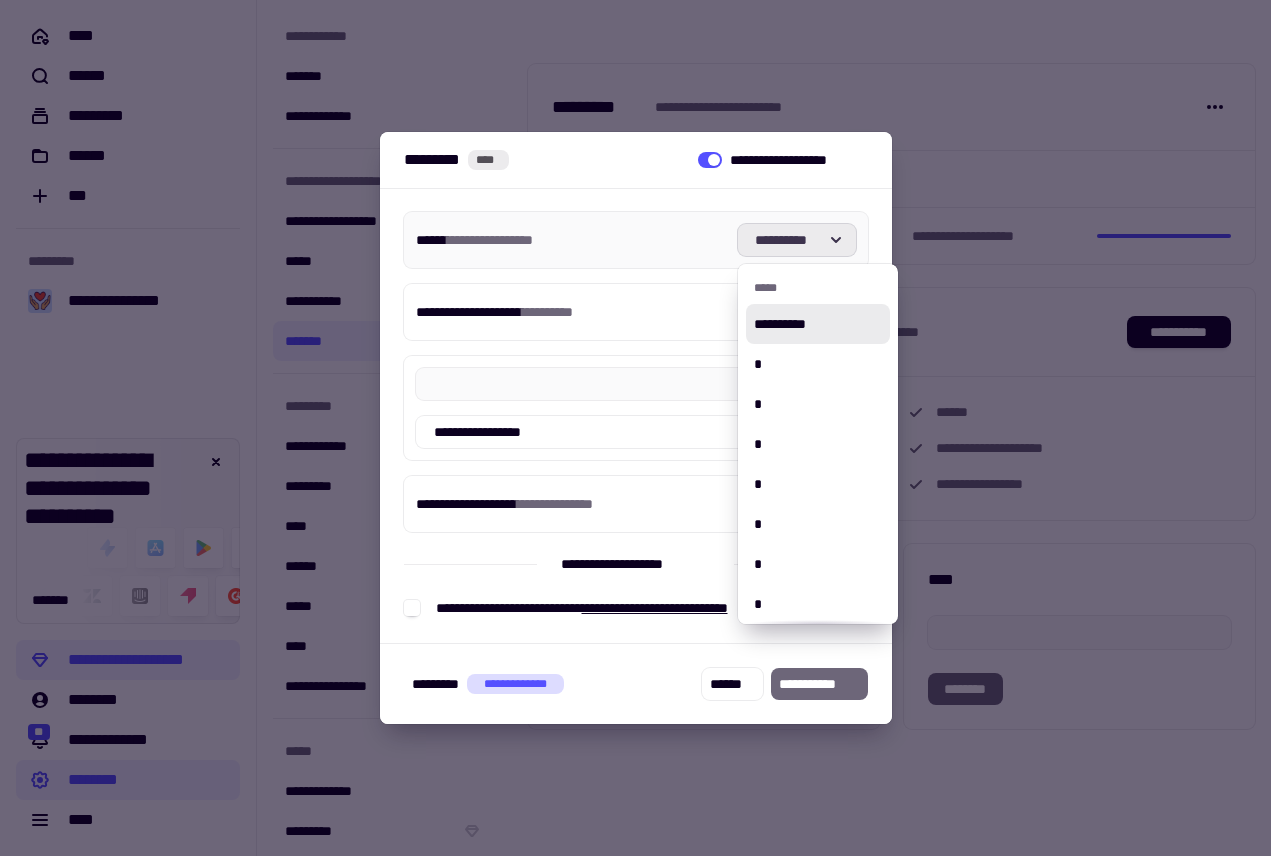 click 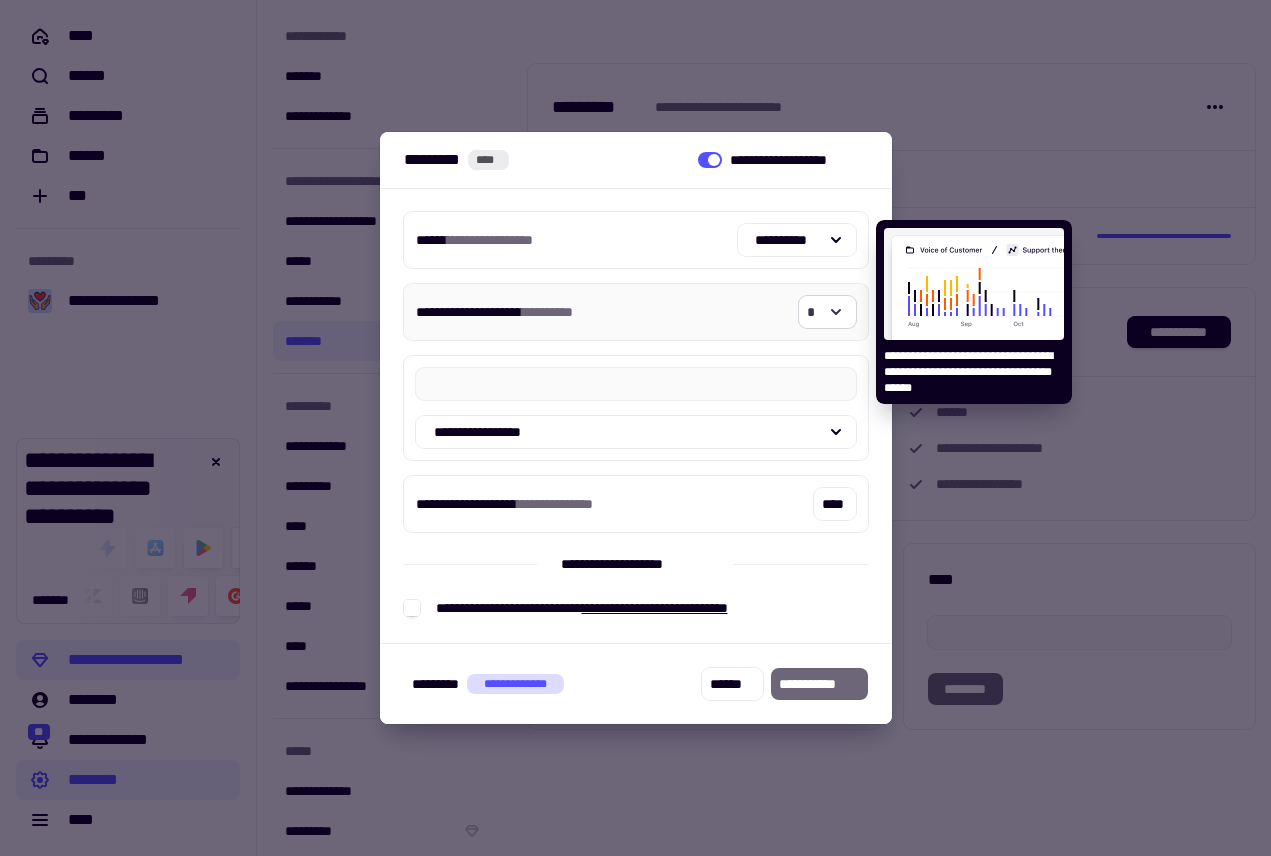 click 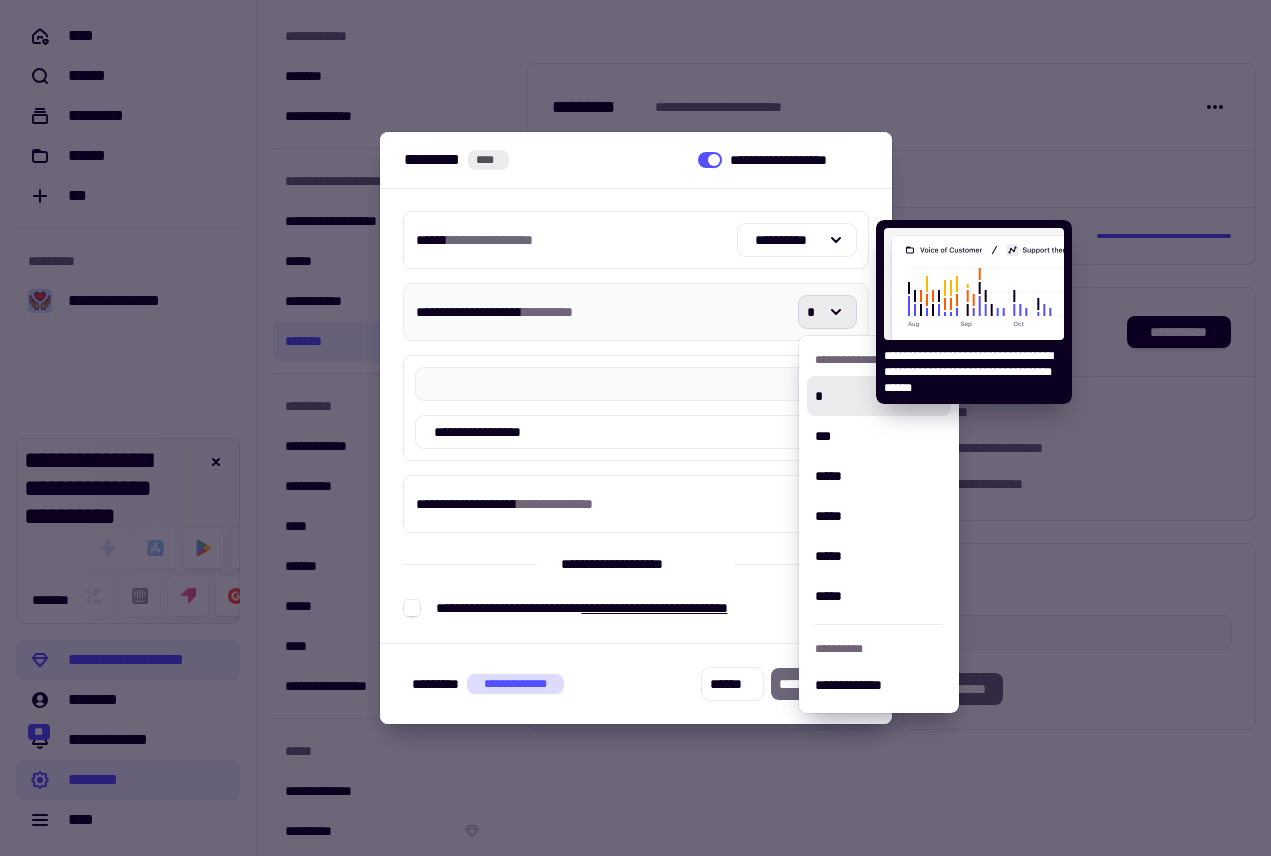click on "**********" at bounding box center [636, 312] 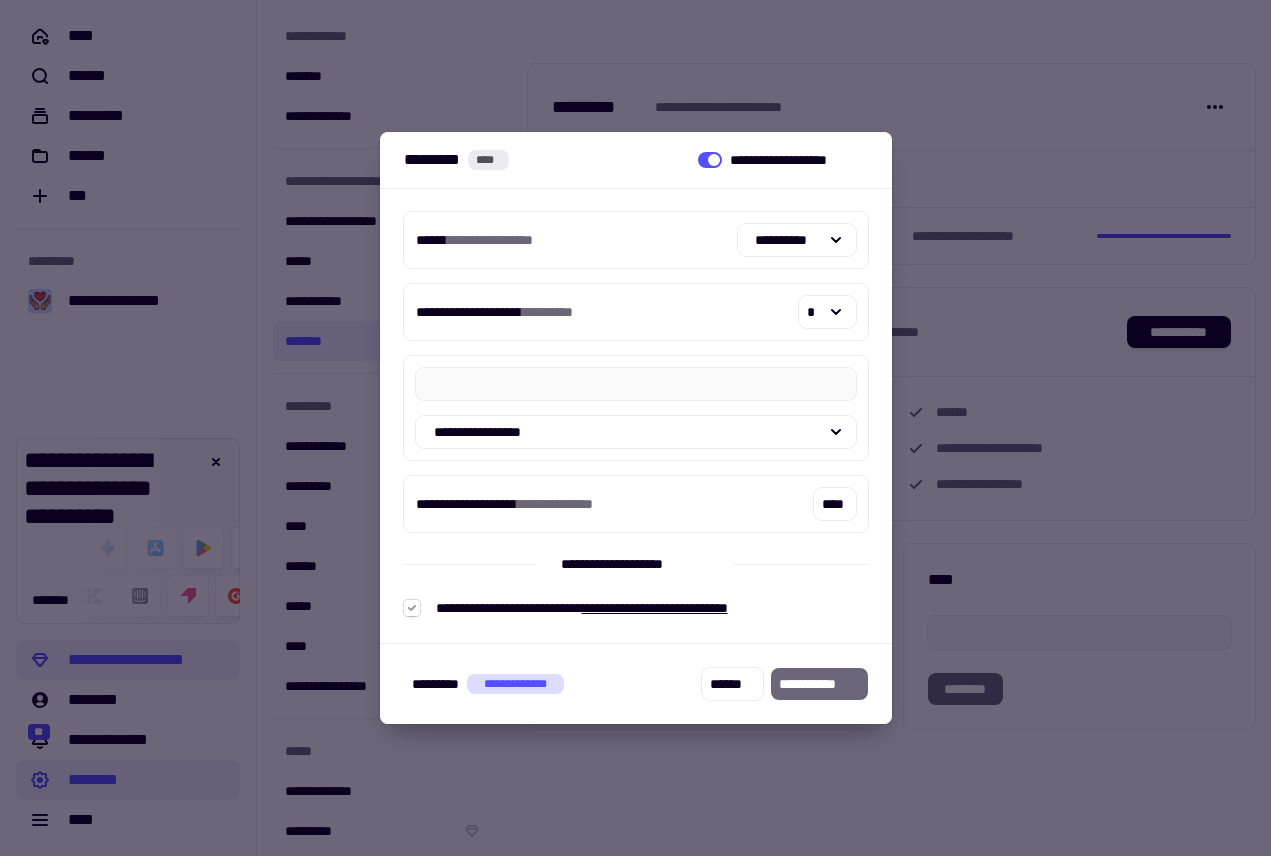 click 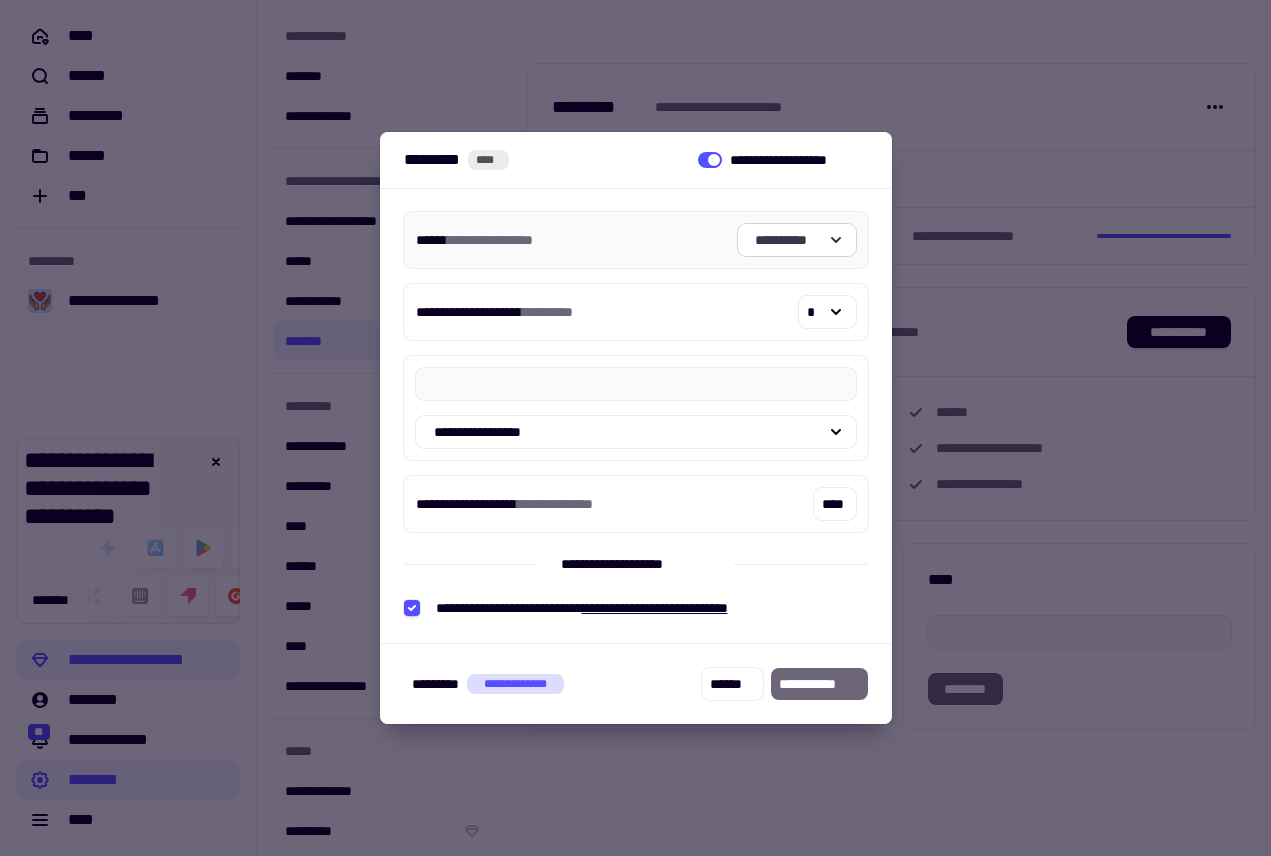click on "**********" 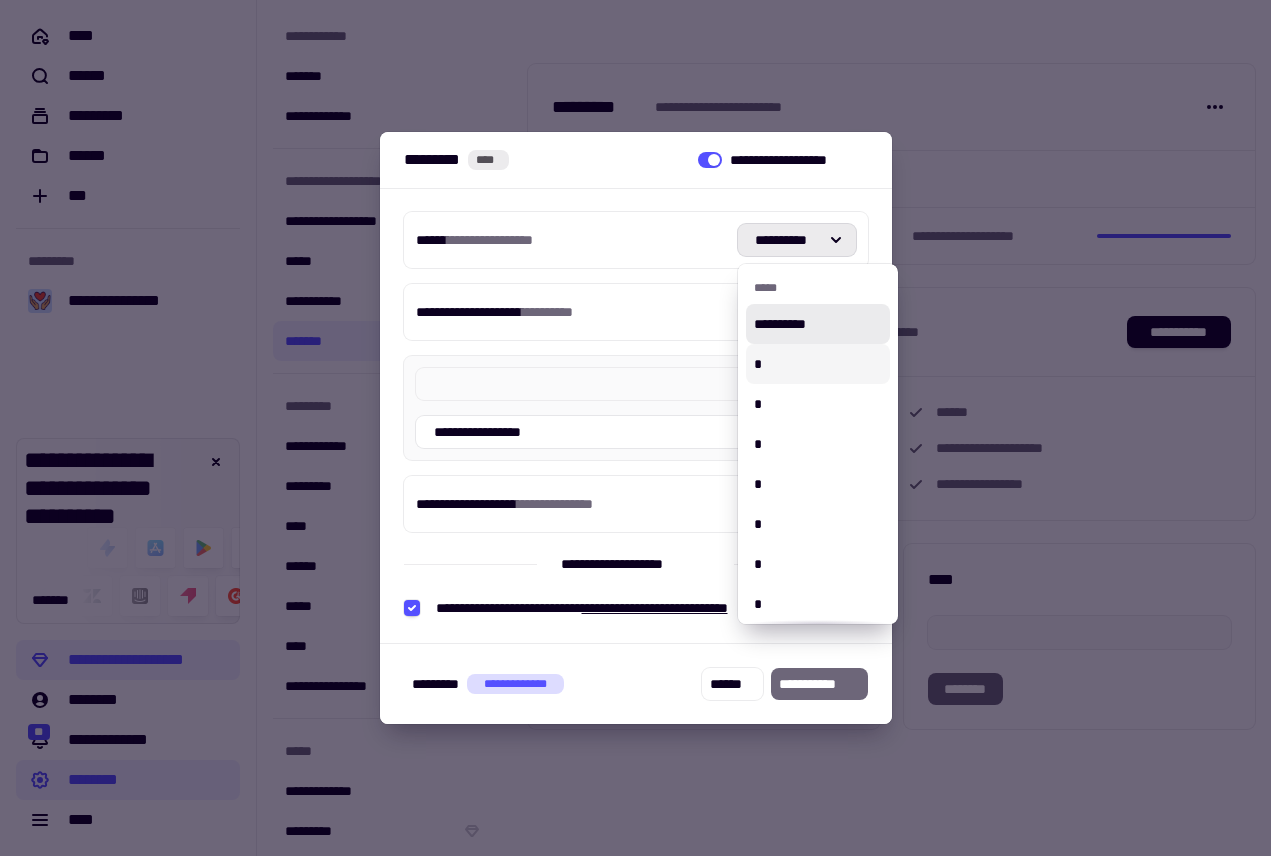 click on "*" at bounding box center (818, 364) 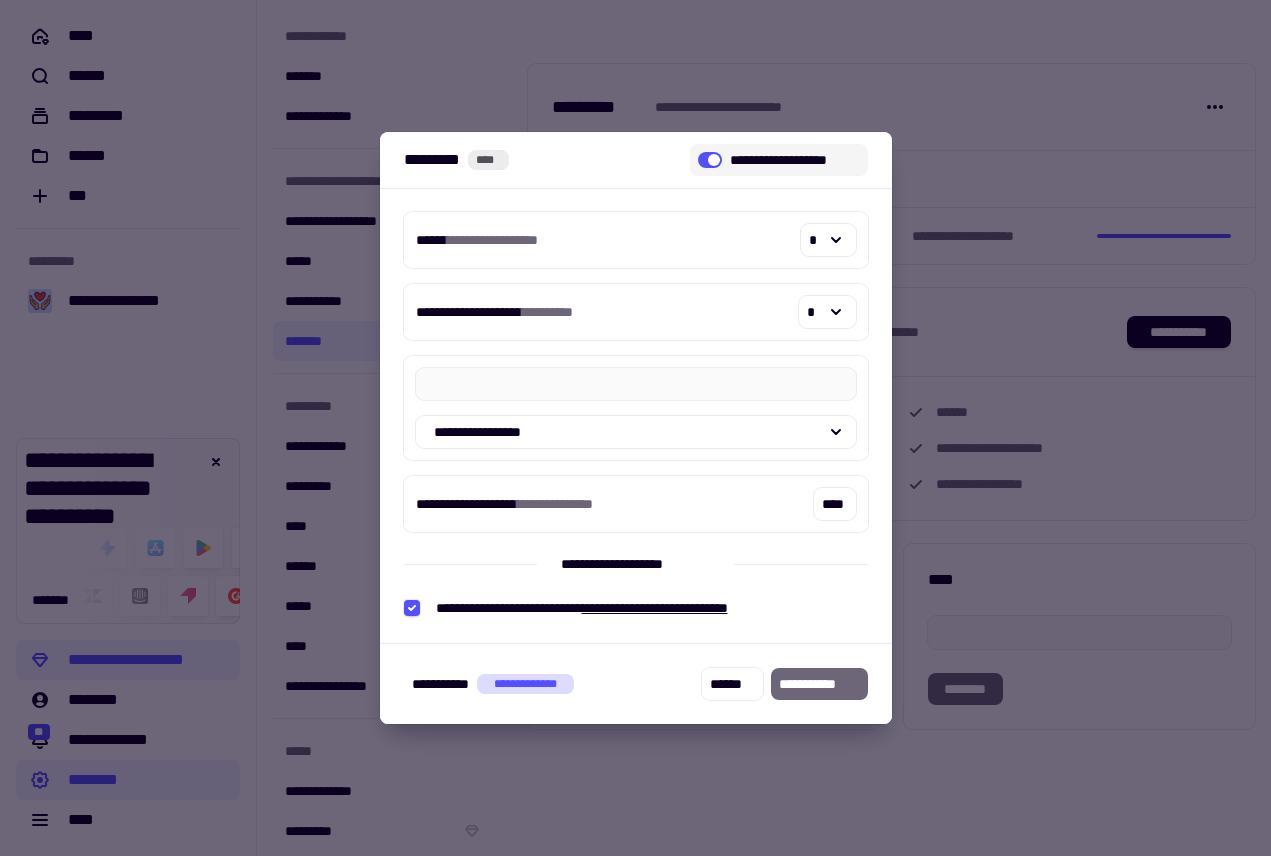 click 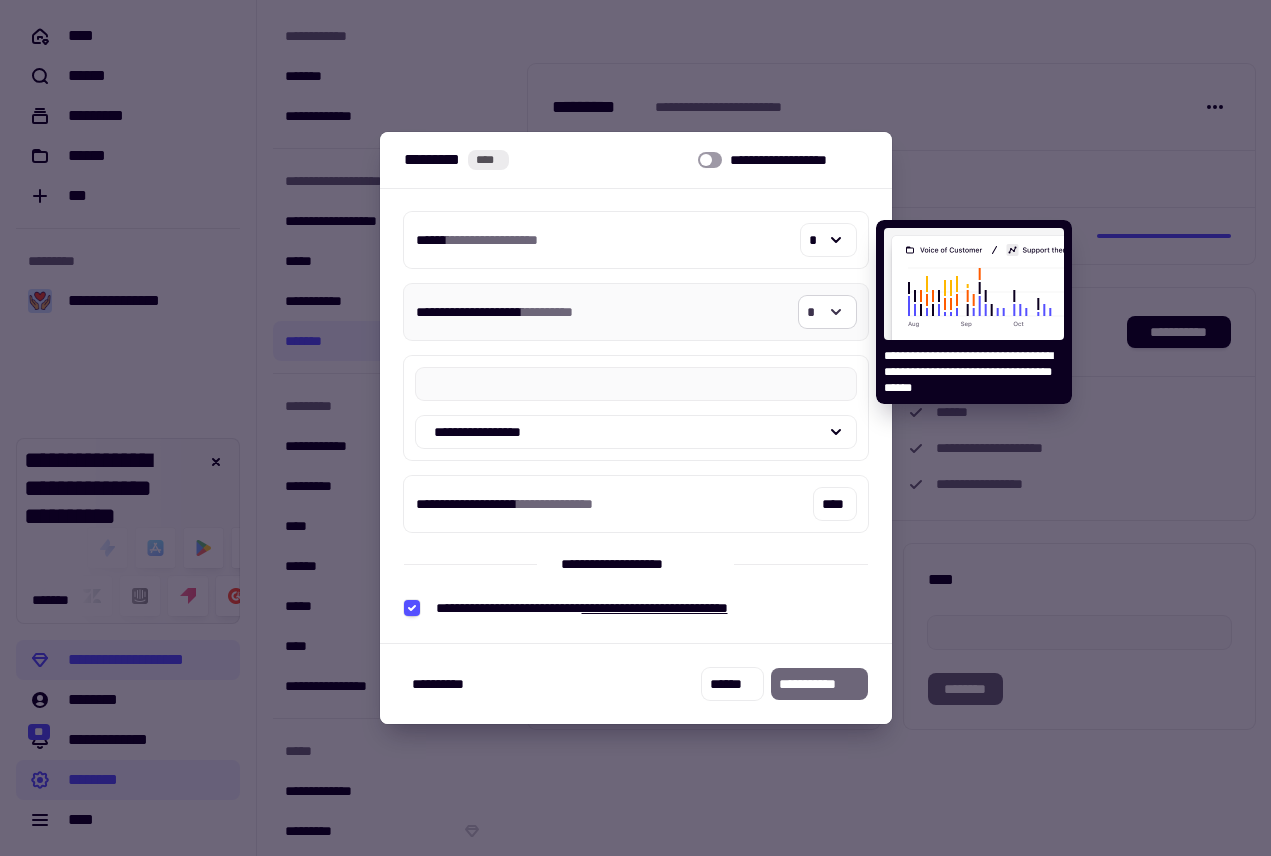 click 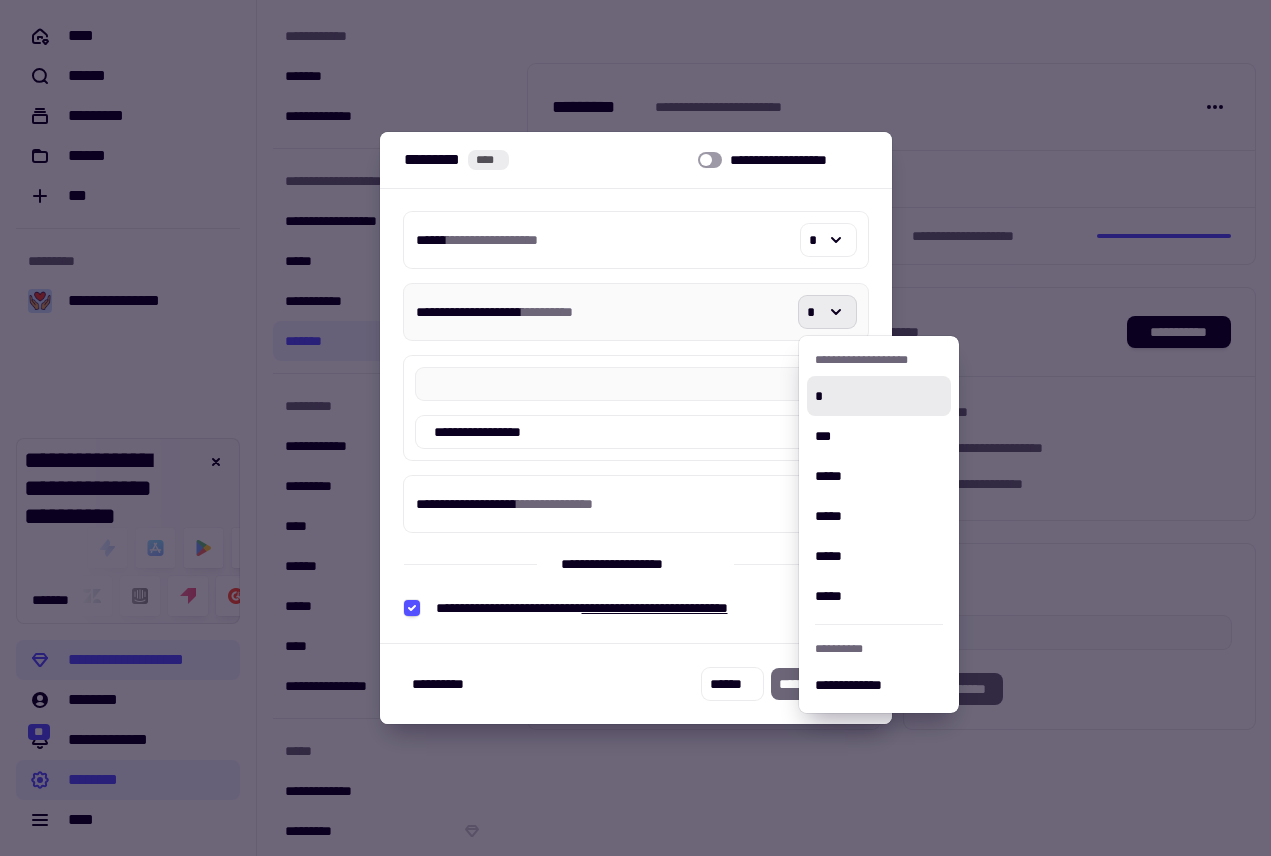 click on "**********" at bounding box center [636, 312] 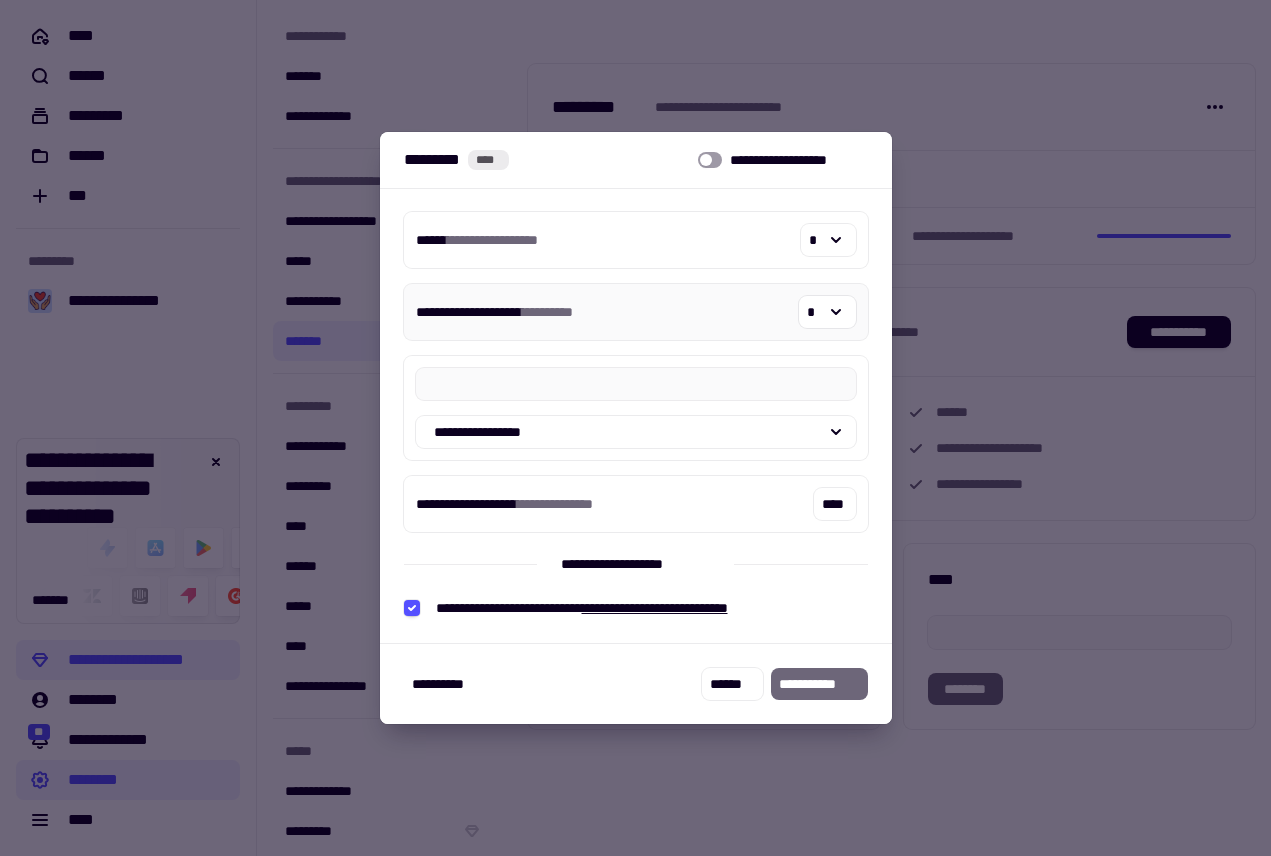 click on "**********" at bounding box center [636, 312] 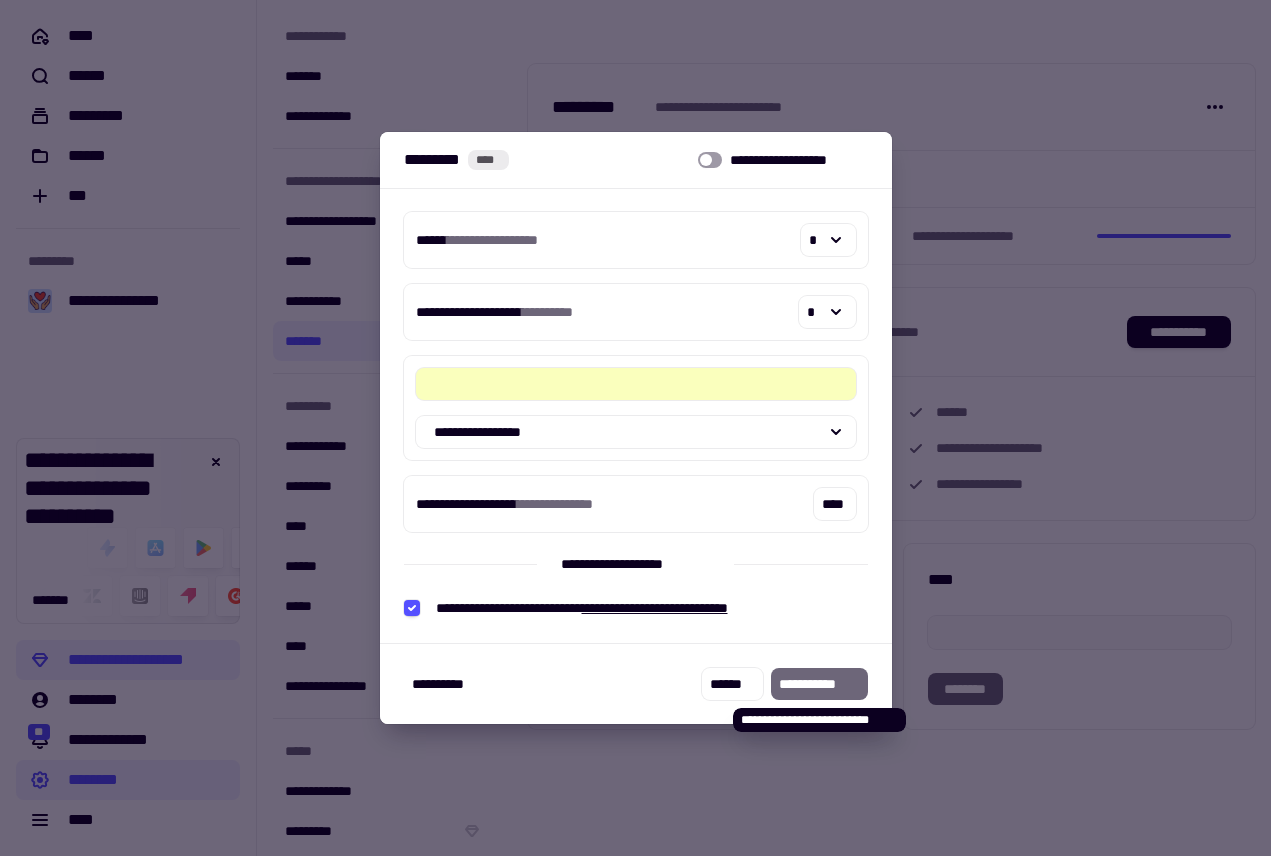 click on "**********" at bounding box center (819, 684) 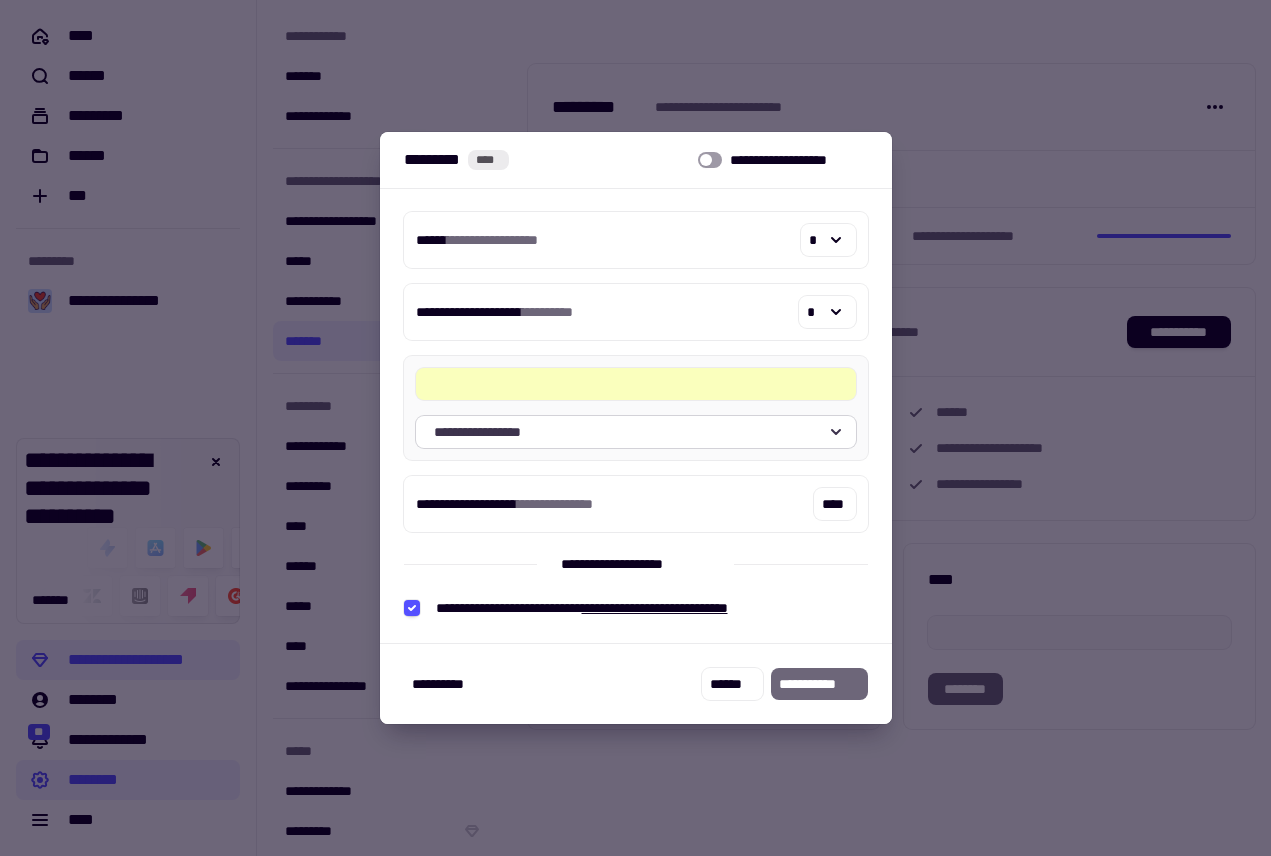 click 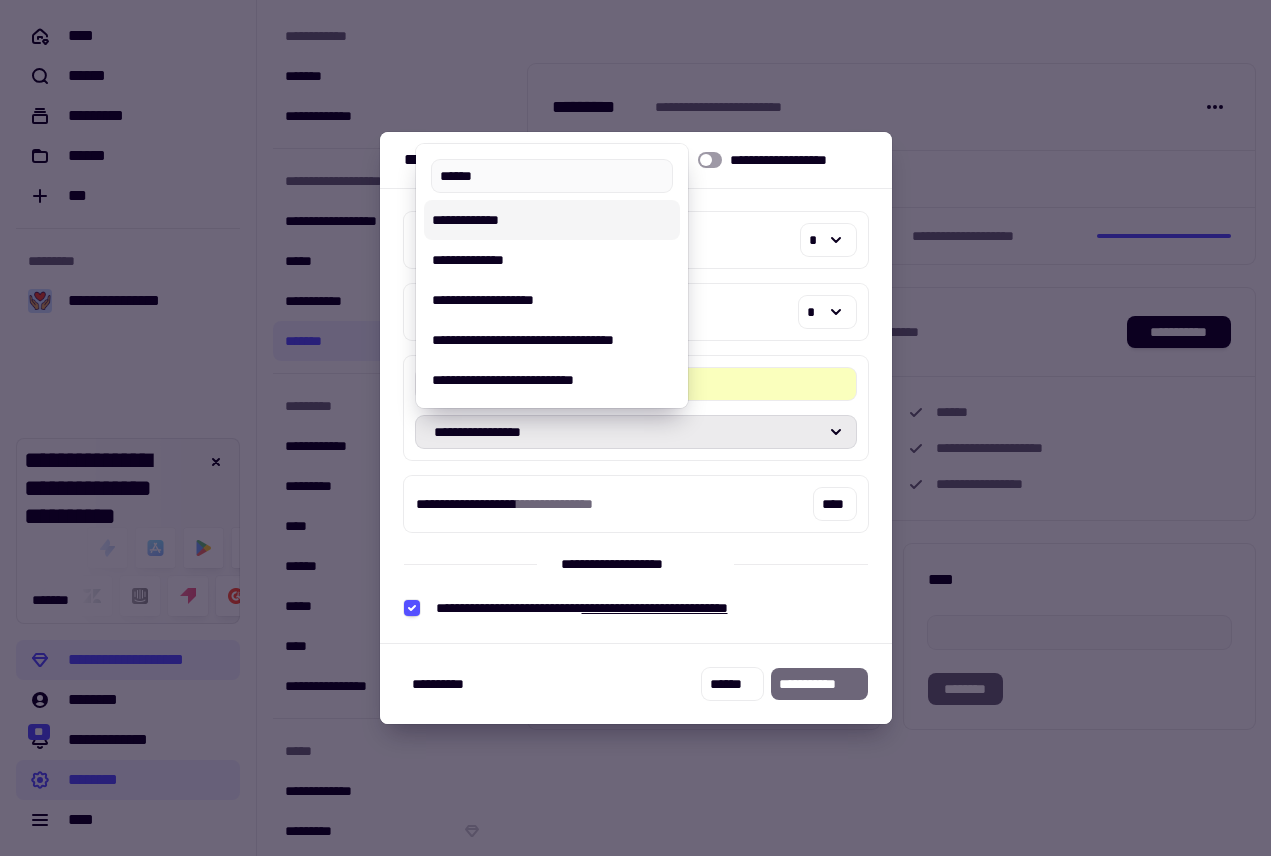 type on "******" 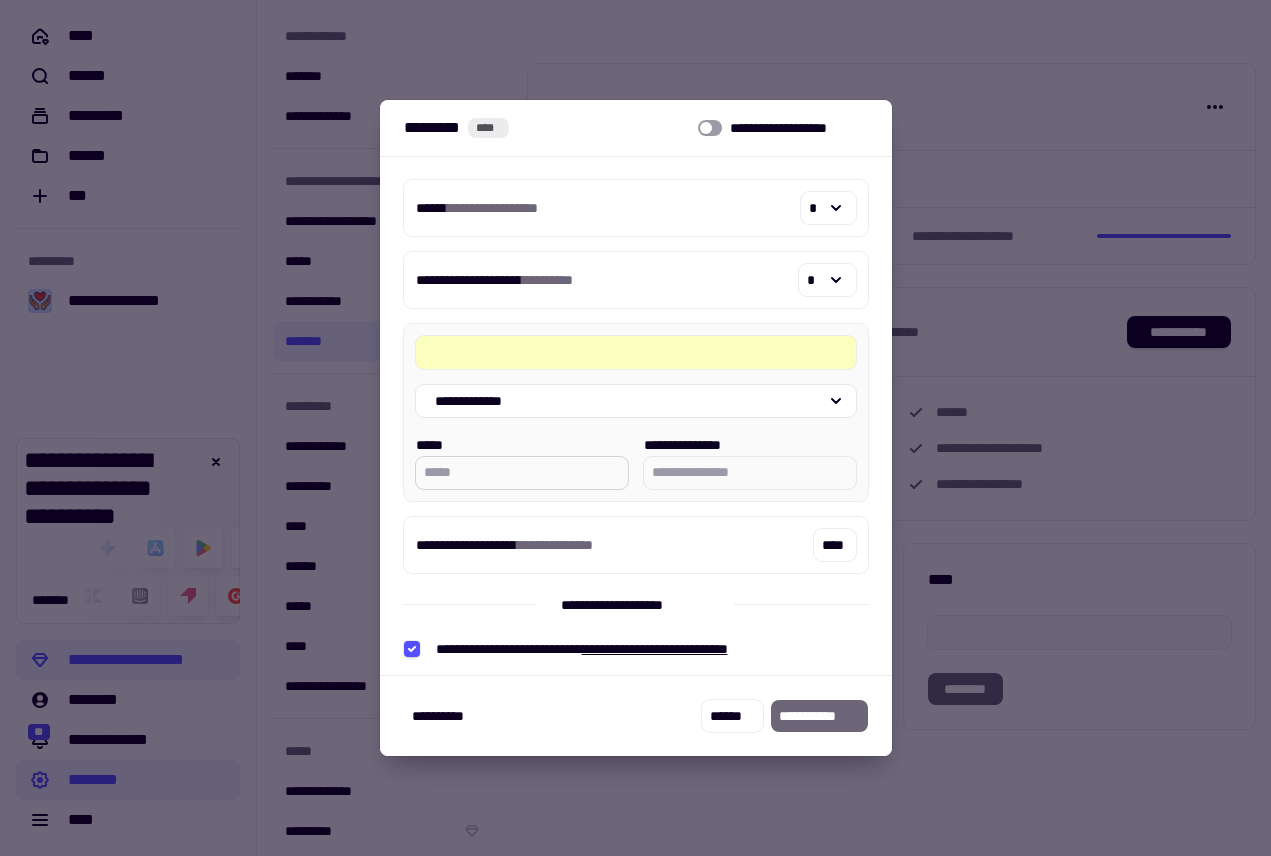 click on "*****" at bounding box center [522, 473] 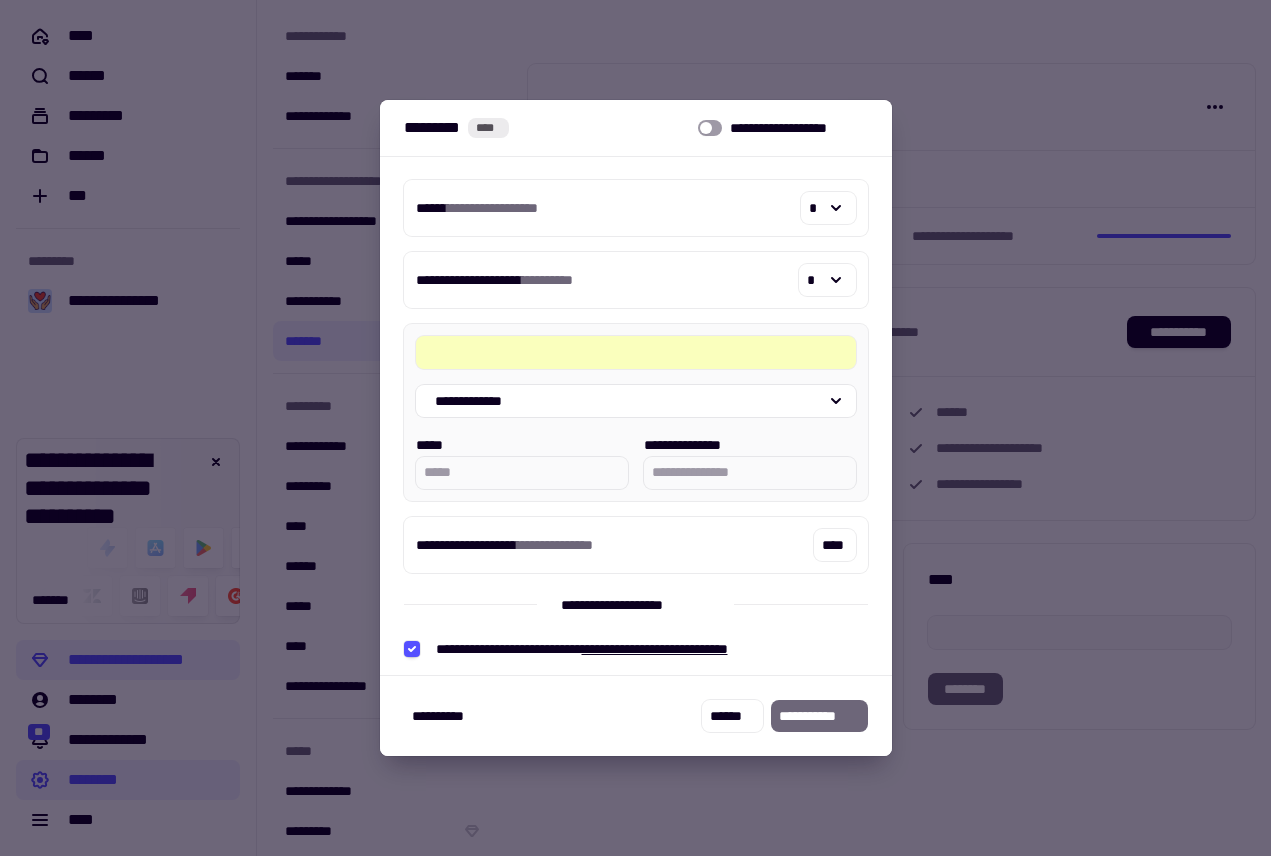 type on "**" 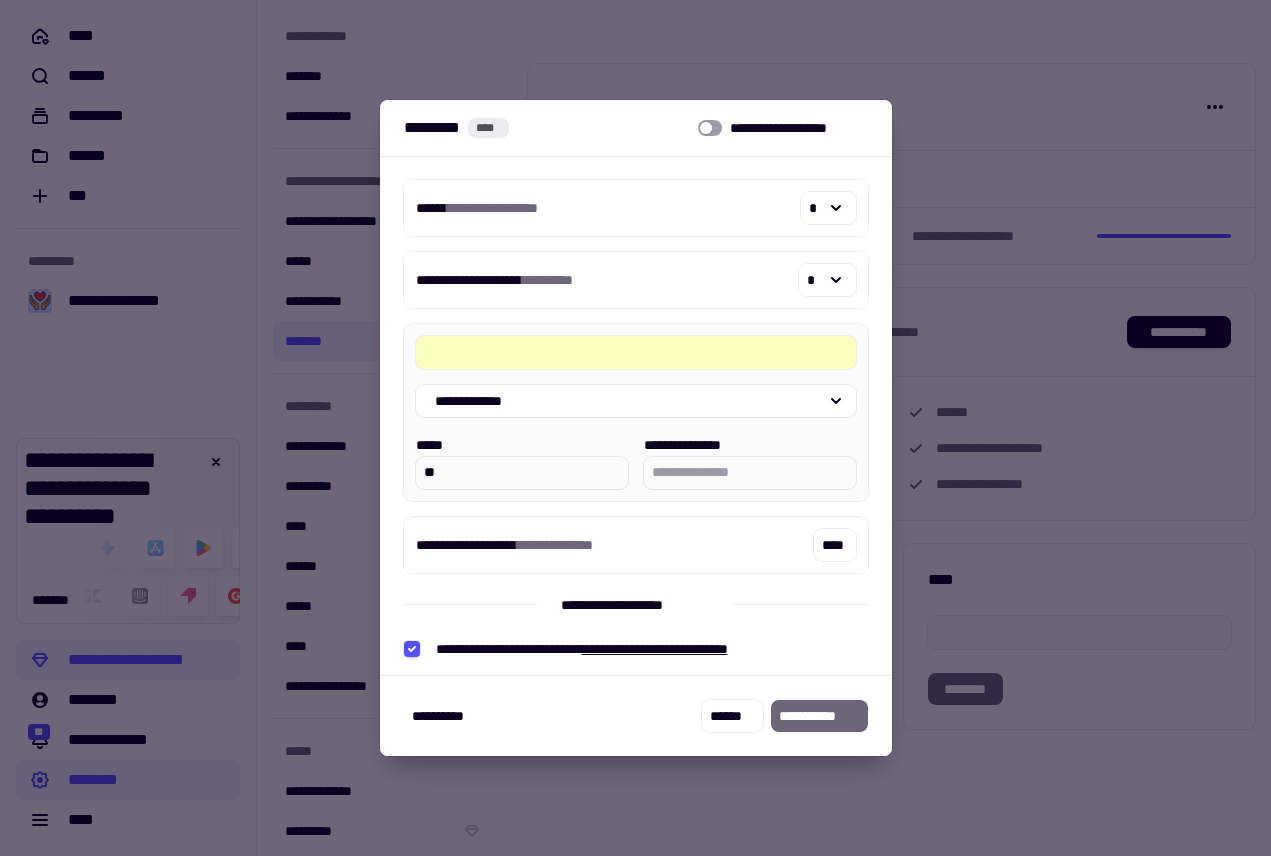 type on "*****" 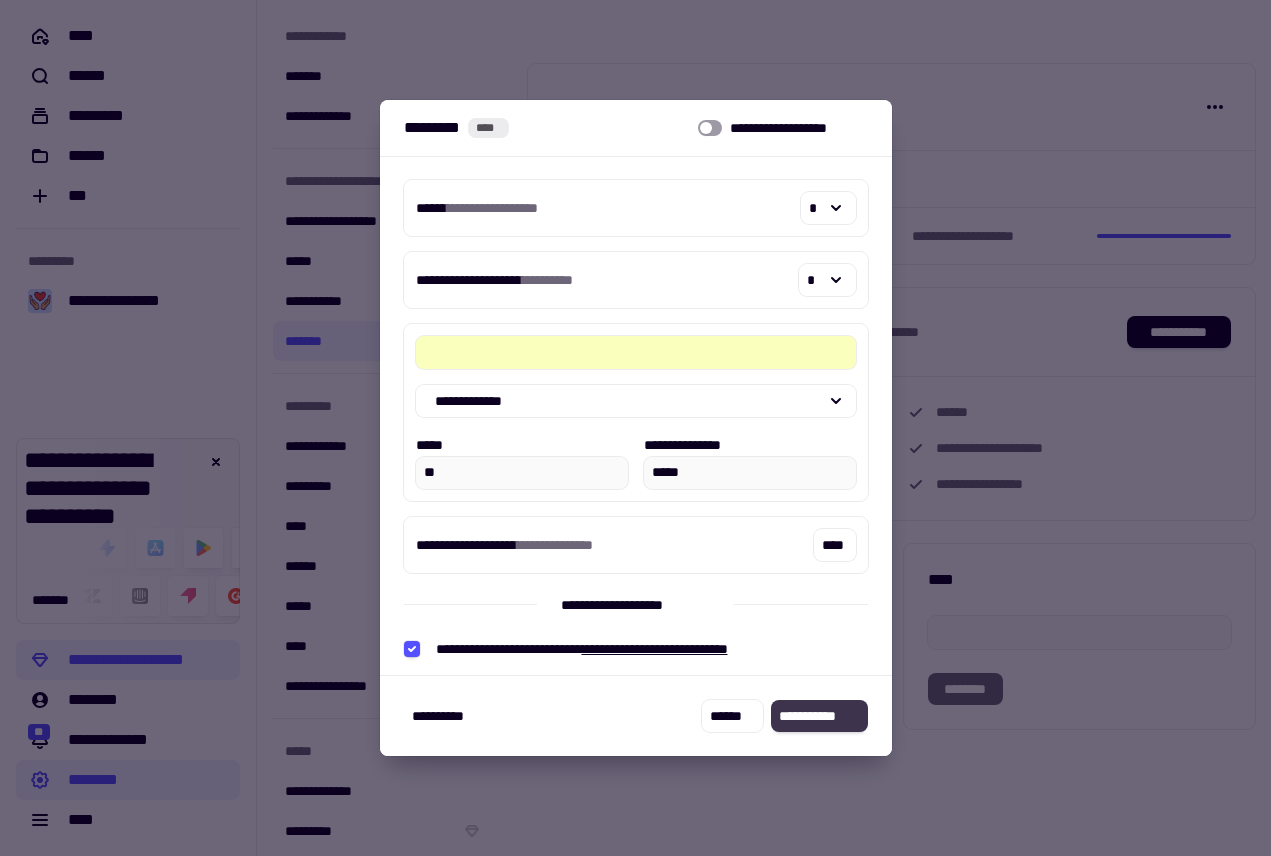 click on "**********" at bounding box center [819, 716] 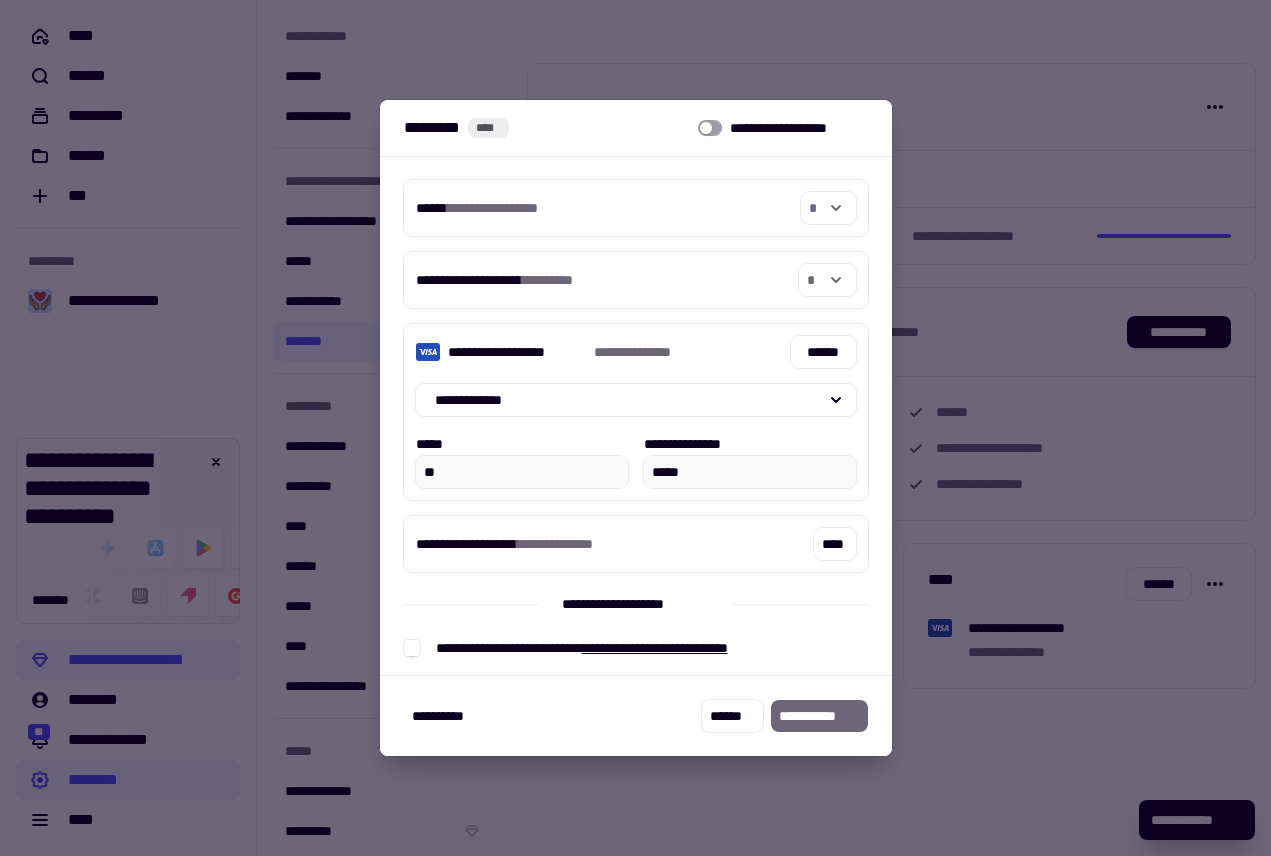 click on "**********" at bounding box center (636, 648) 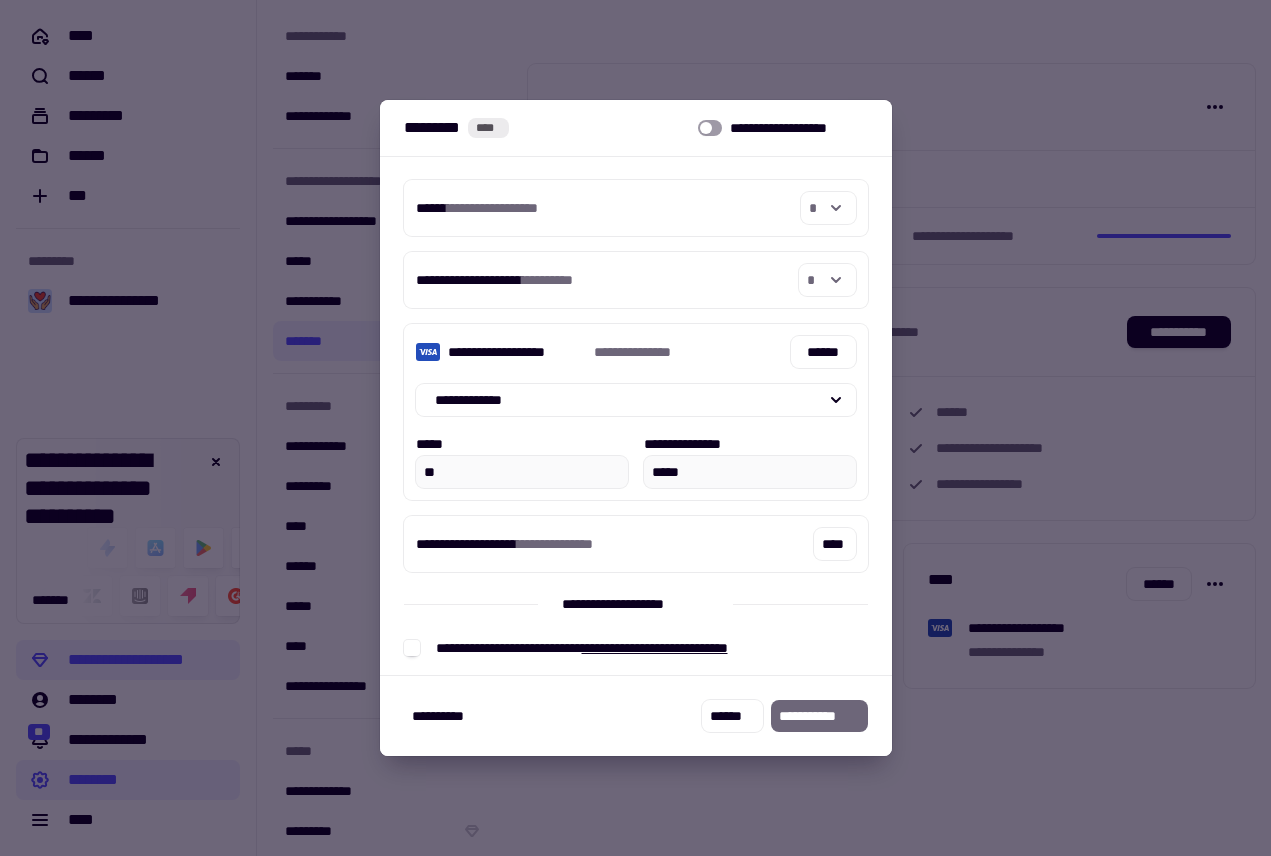 click on "**********" at bounding box center (636, 648) 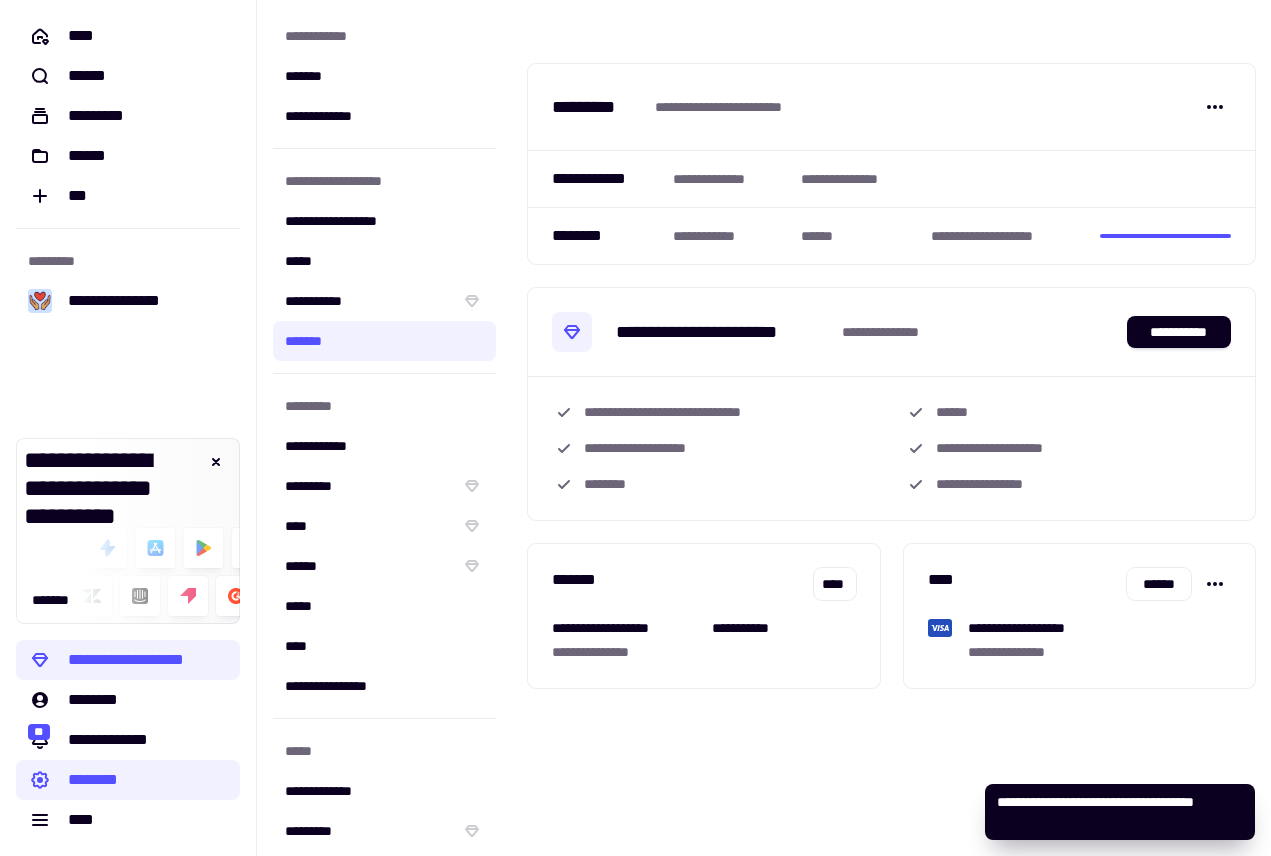 click on "**********" at bounding box center [891, 428] 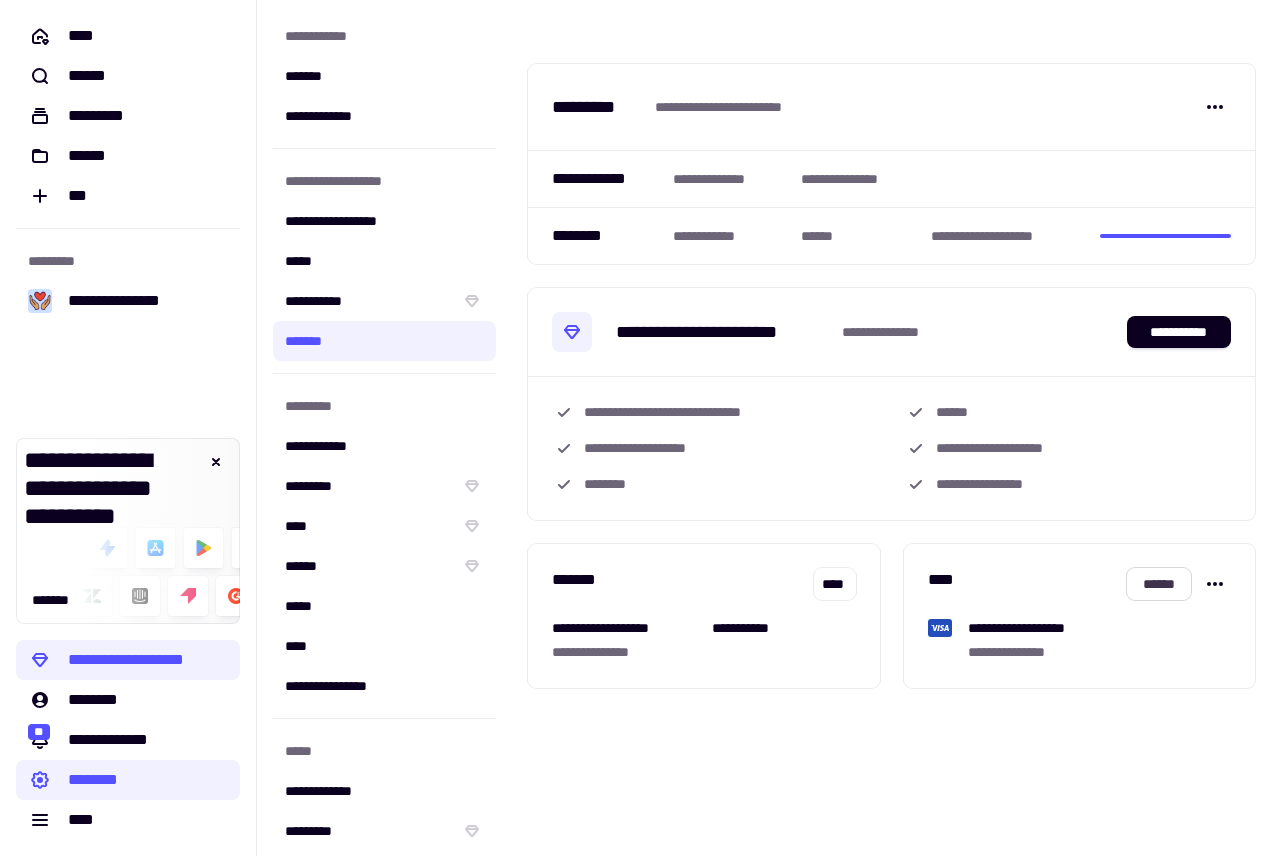 click on "******" 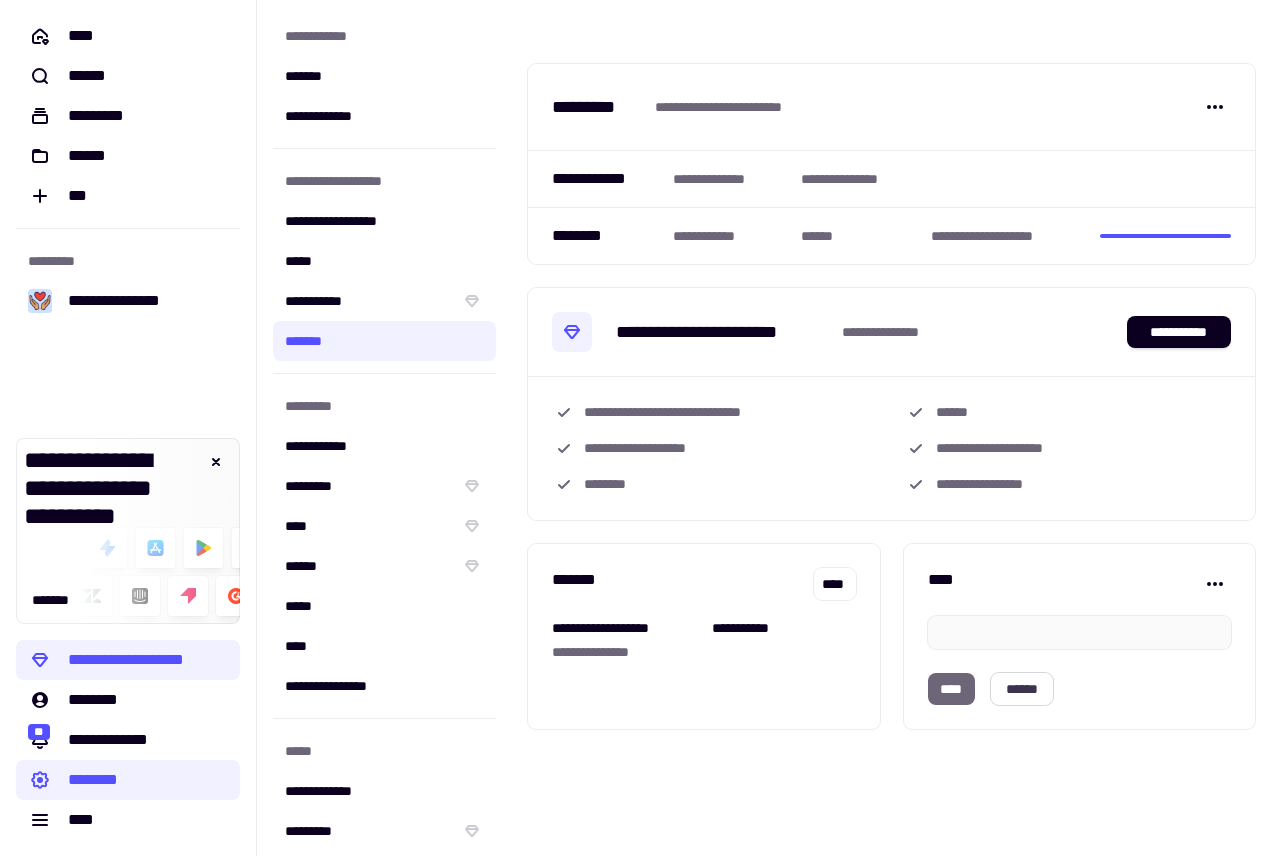 click on "******" 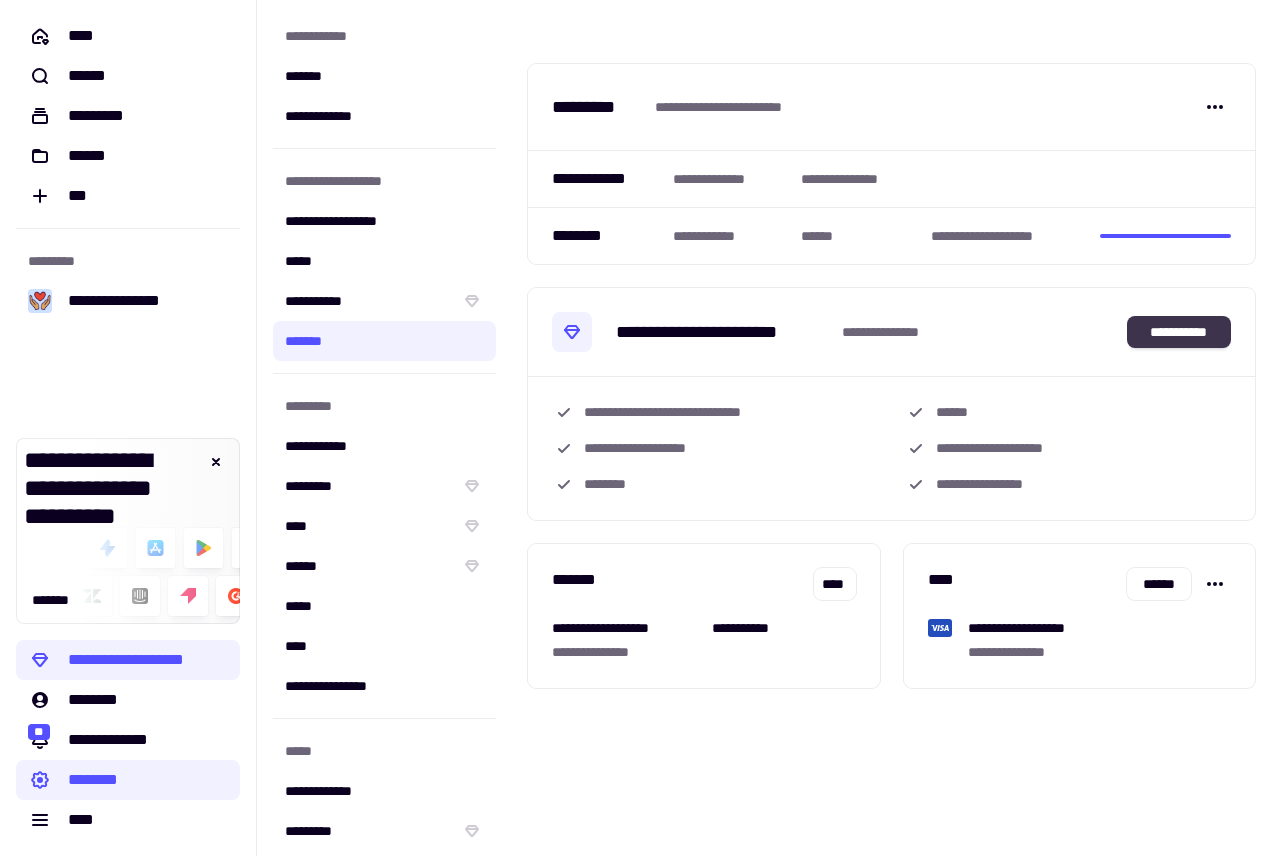 click on "**********" 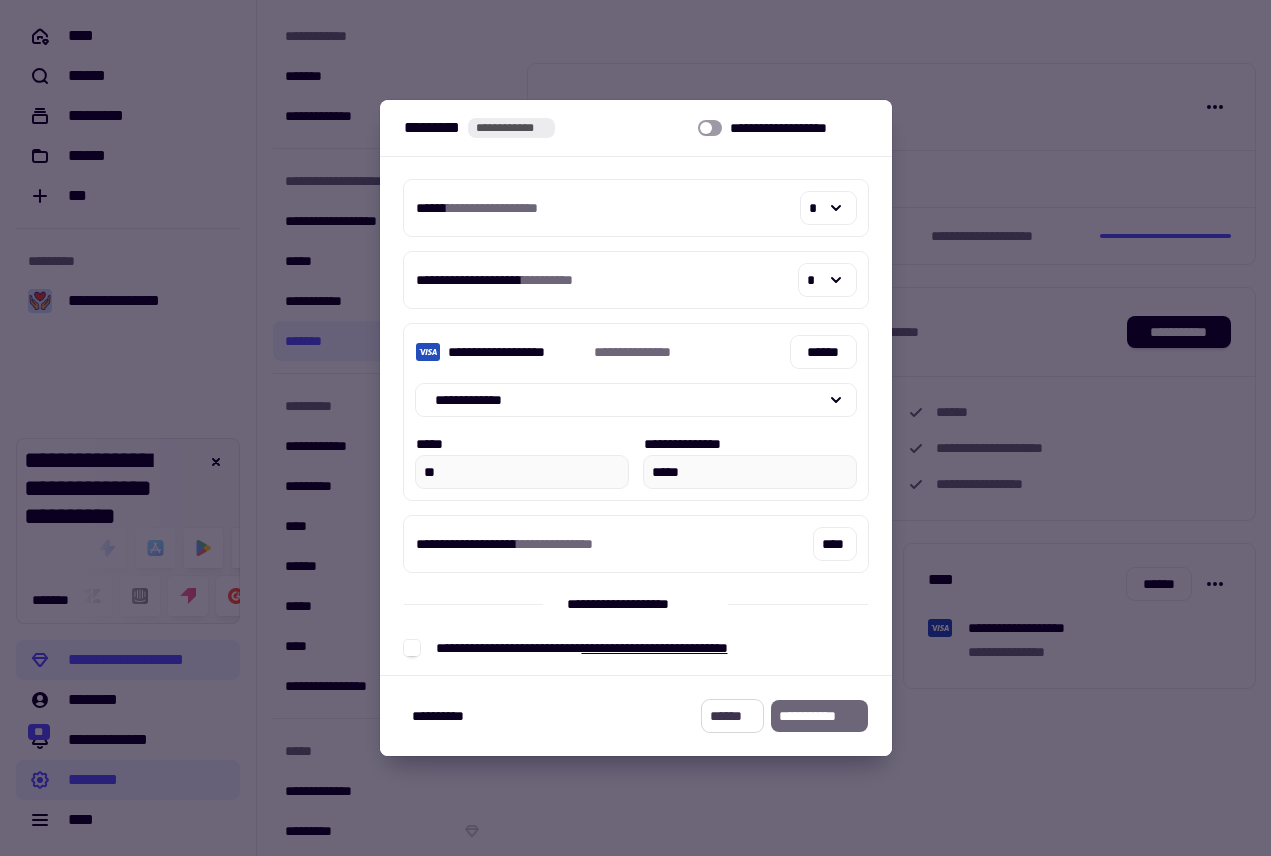 click on "******" at bounding box center (732, 716) 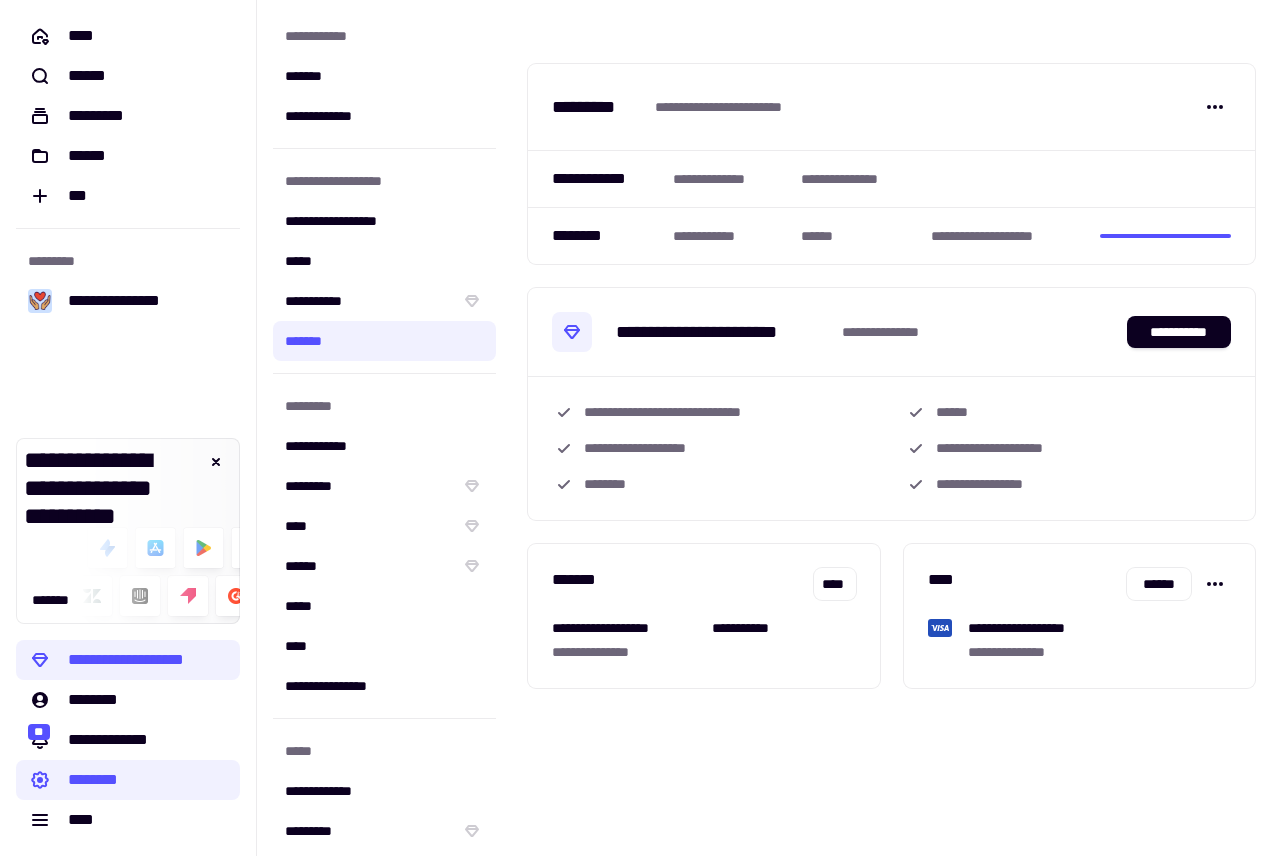 click on "**********" at bounding box center [891, 428] 